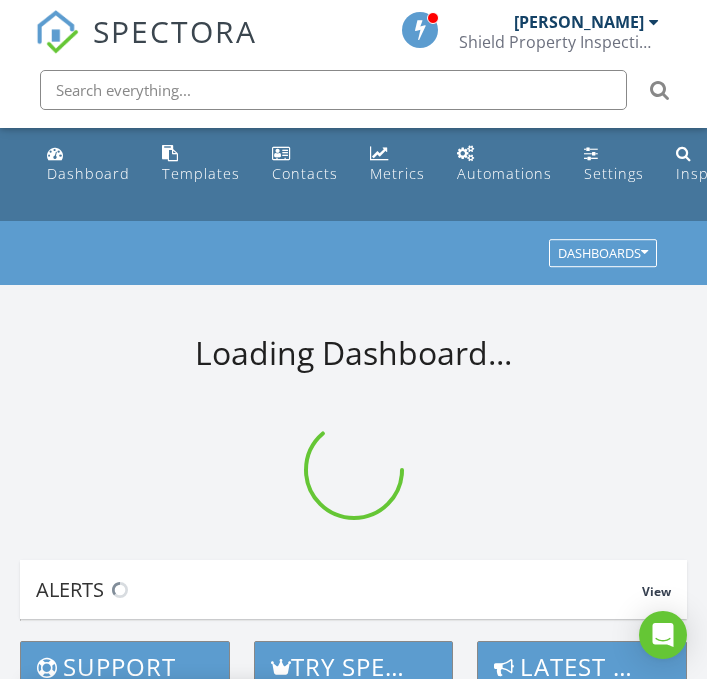 scroll, scrollTop: 0, scrollLeft: 0, axis: both 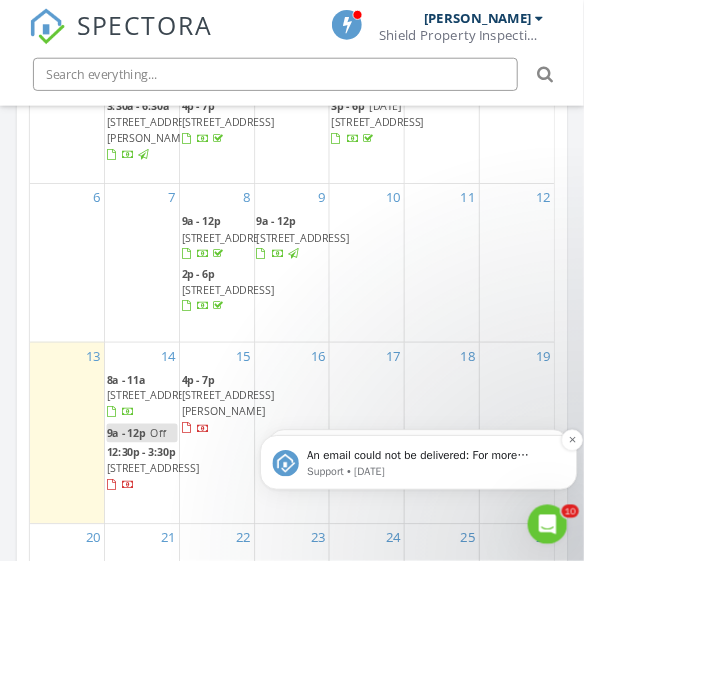 click on "An email could not be delivered:  For more information, view Why emails don't get delivered (Support Article)" at bounding box center (469, 467) 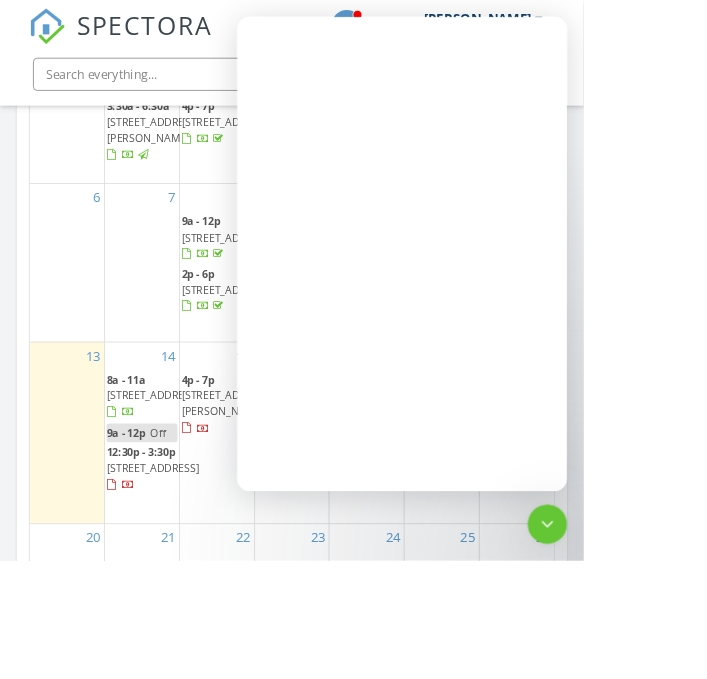 scroll, scrollTop: 0, scrollLeft: 0, axis: both 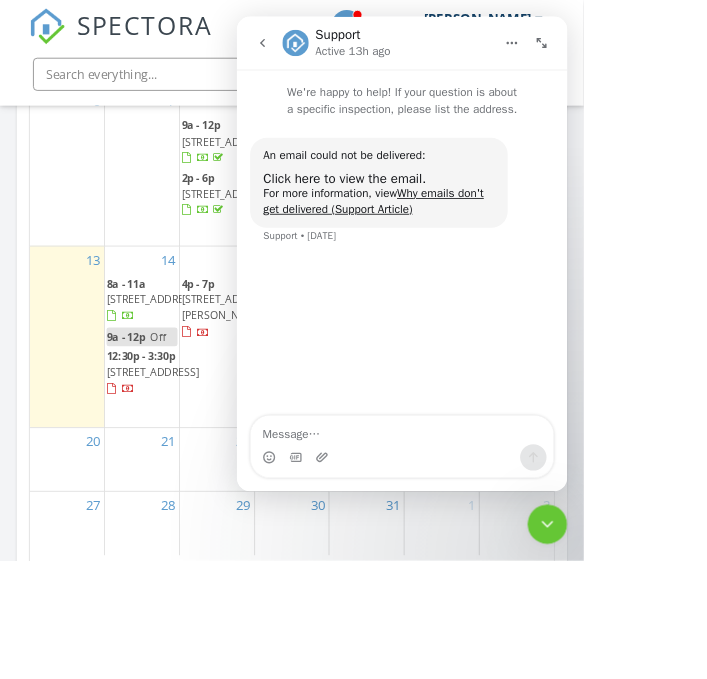 click at bounding box center (551, 528) 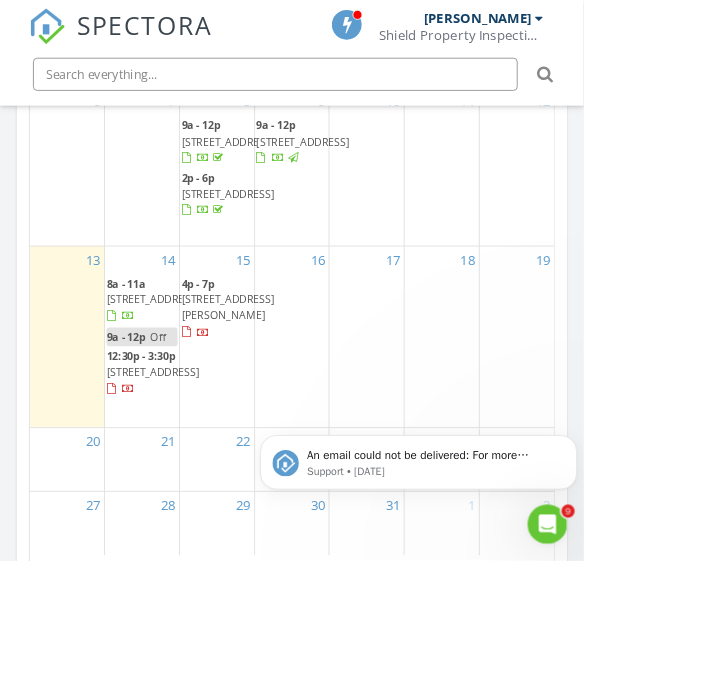 scroll, scrollTop: 0, scrollLeft: 0, axis: both 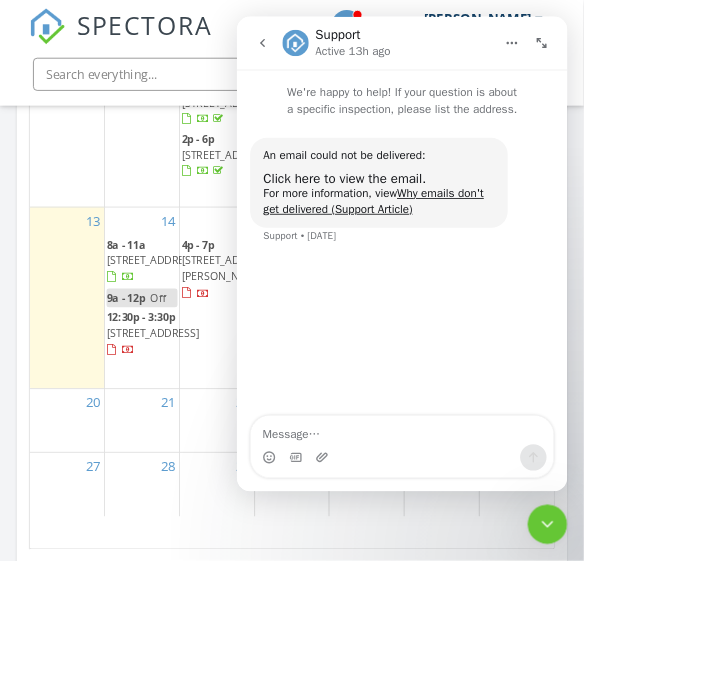 click at bounding box center [551, 528] 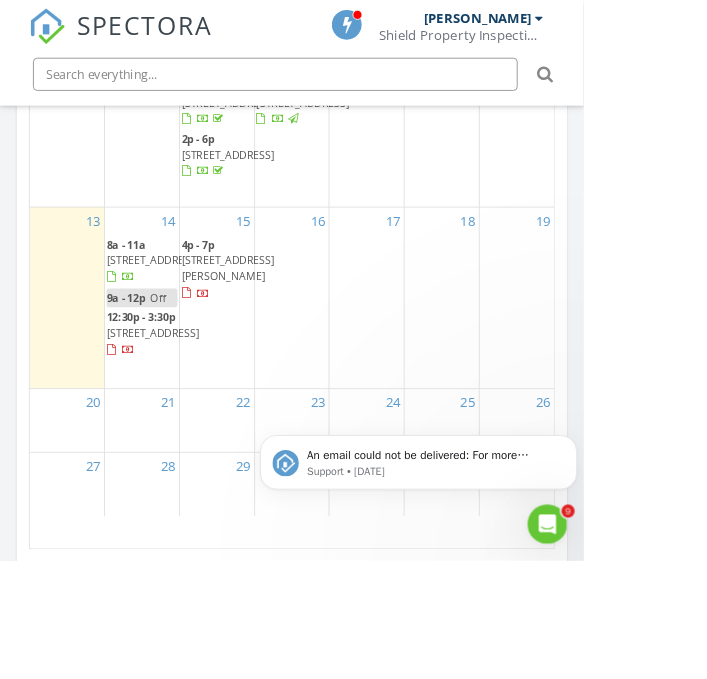 scroll, scrollTop: 0, scrollLeft: 0, axis: both 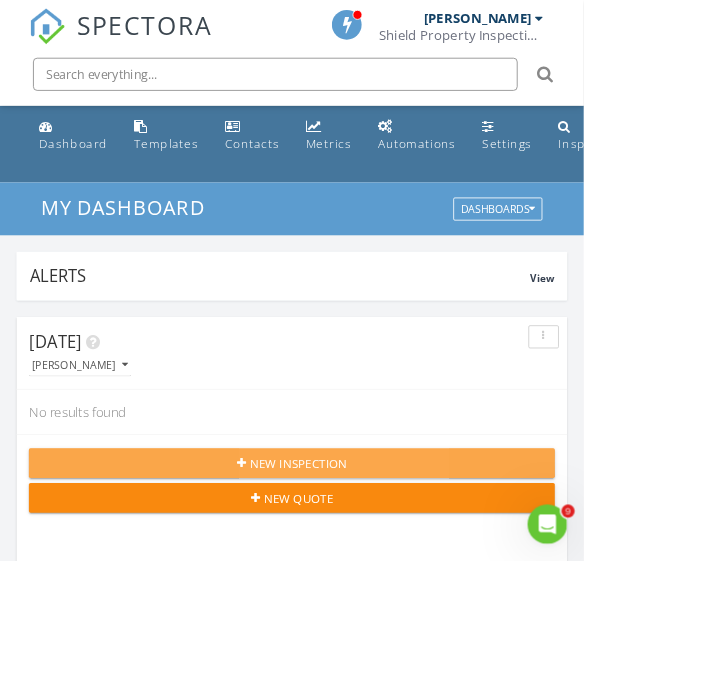 click on "New Inspection" at bounding box center [353, 561] 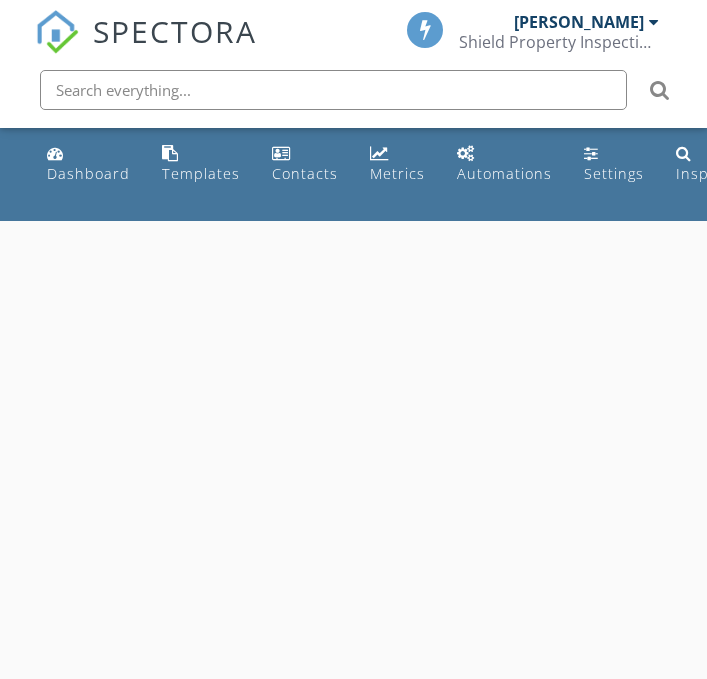 scroll, scrollTop: 0, scrollLeft: 0, axis: both 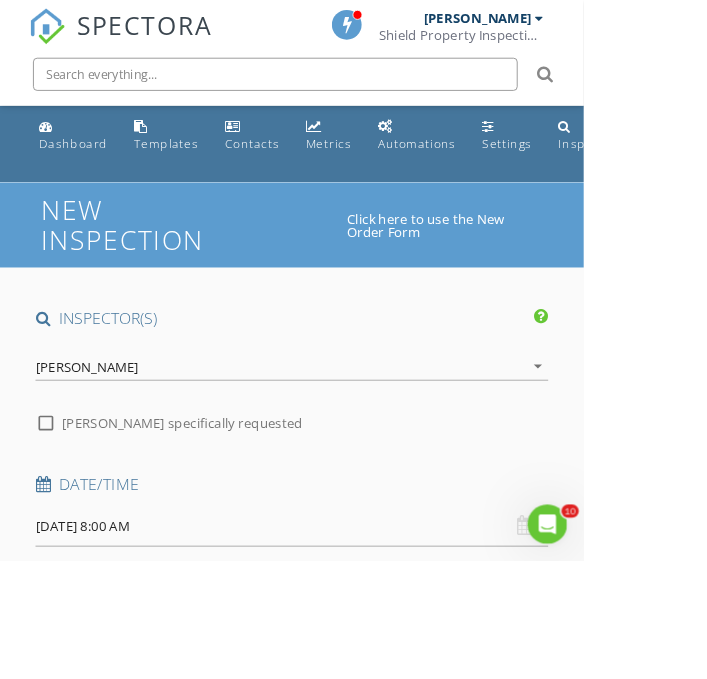 click on "[DATE] 8:00 AM" at bounding box center (353, 637) 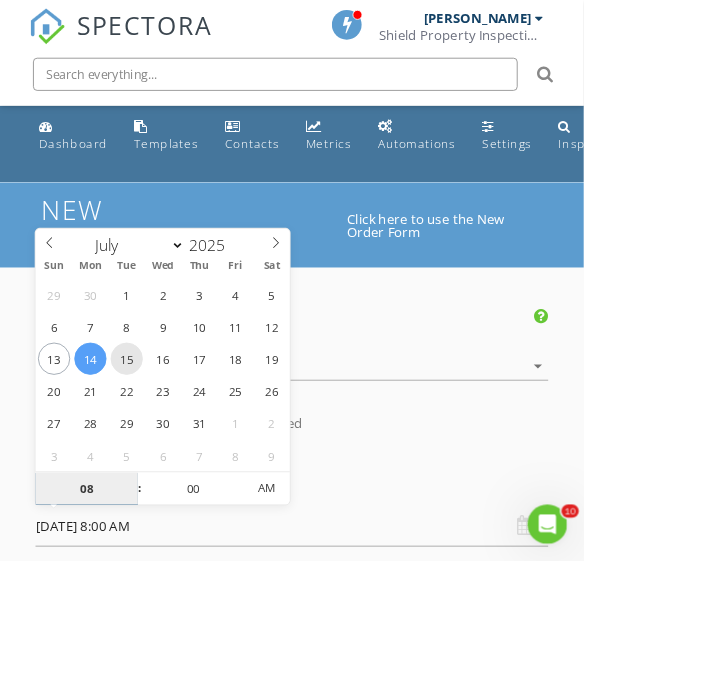 type on "[DATE] 8:00 AM" 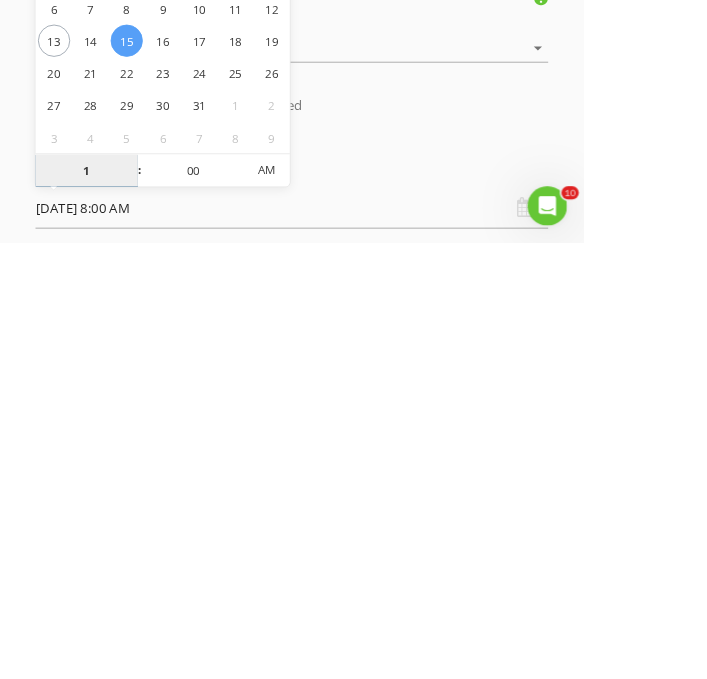 type on "12" 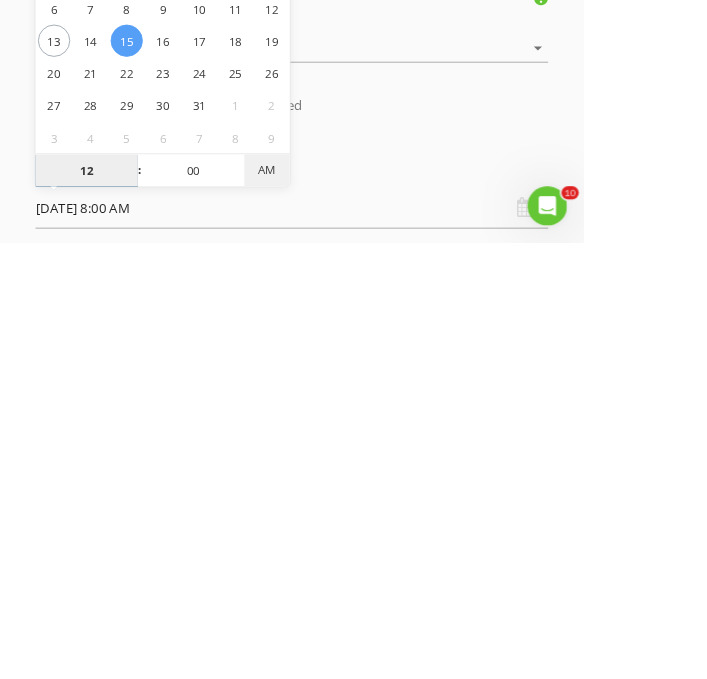 click on "AM" at bounding box center [323, 591] 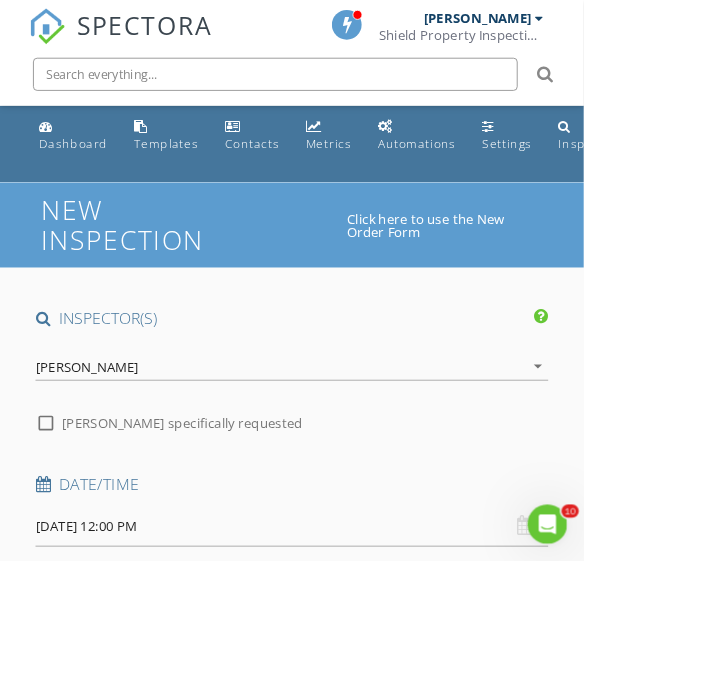 click on "Support Center" at bounding box center [825, 174] 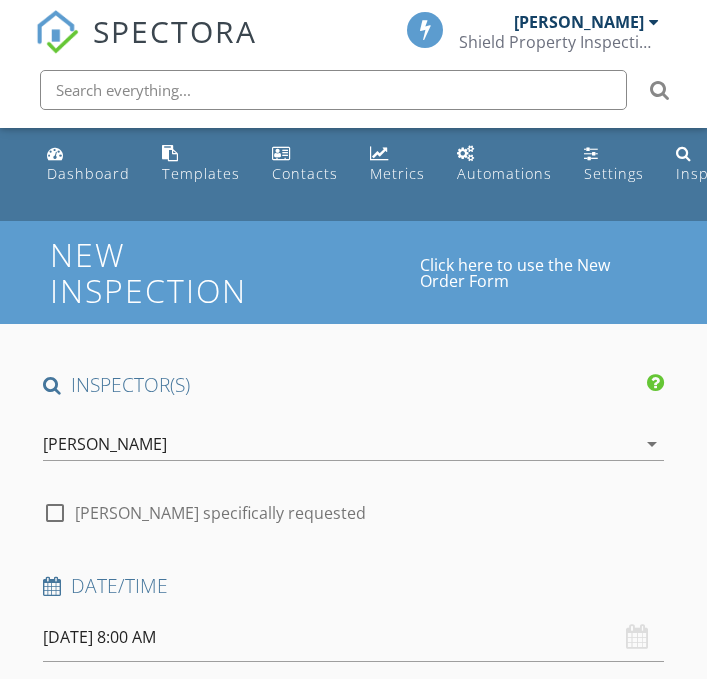 select on "6" 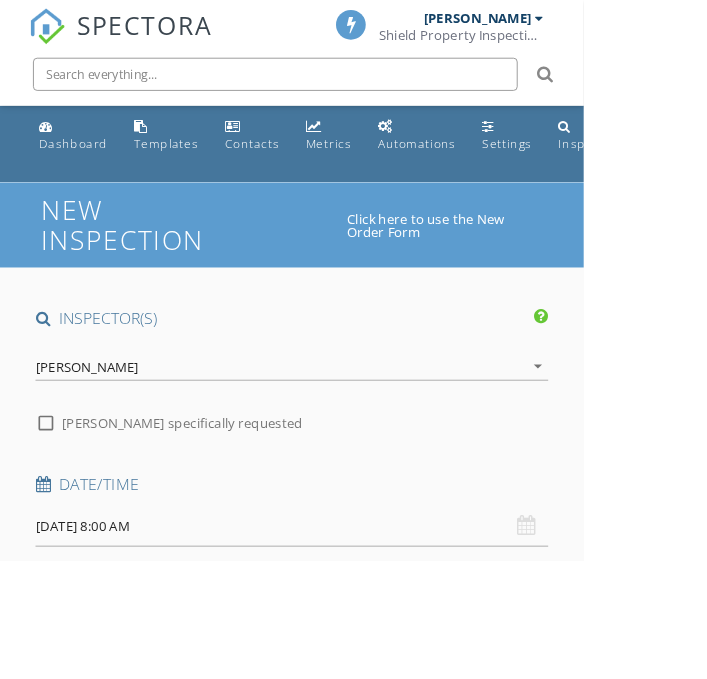 scroll, scrollTop: 0, scrollLeft: 0, axis: both 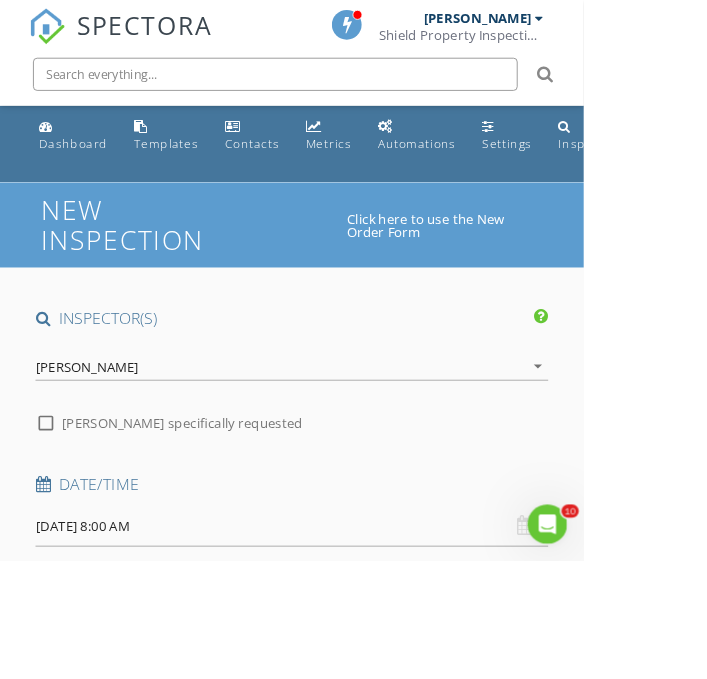 click on "07/14/2025 8:00 AM" at bounding box center [353, 637] 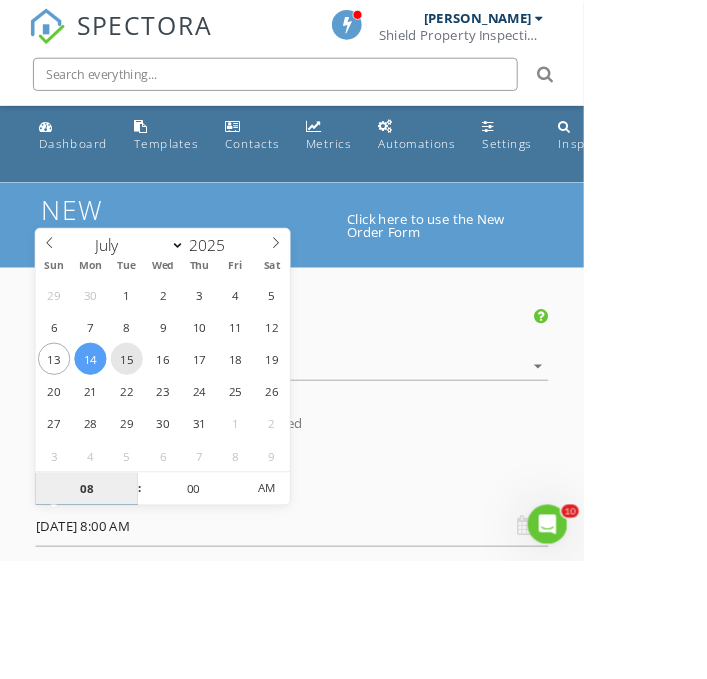 type on "07/15/2025 8:00 AM" 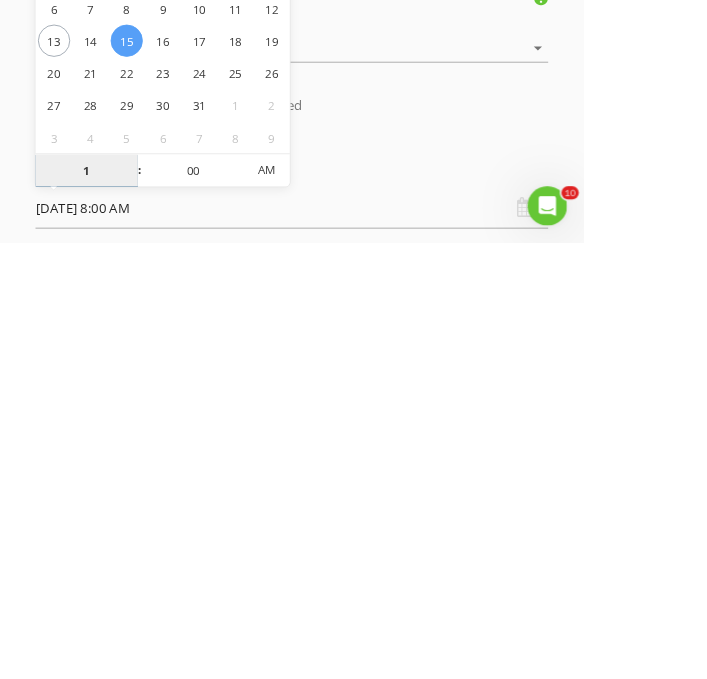 type on "12" 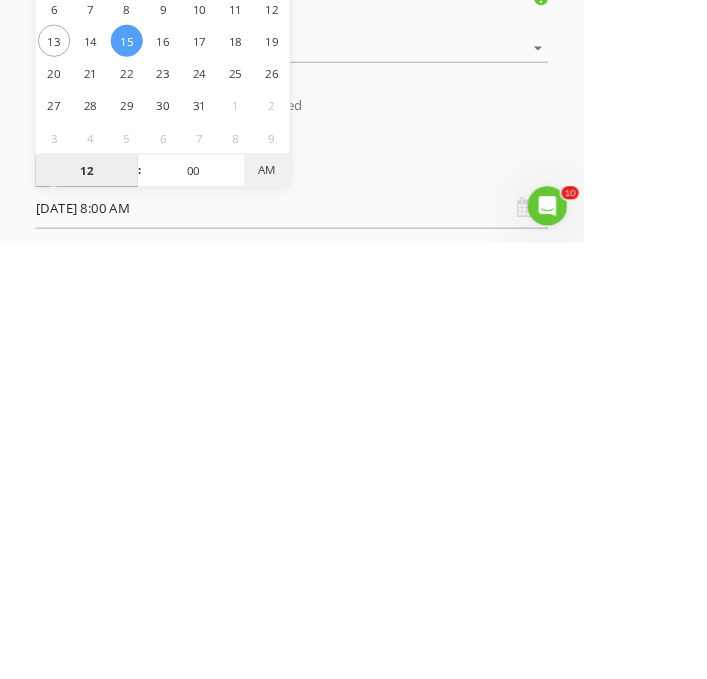 click on "AM" at bounding box center [323, 591] 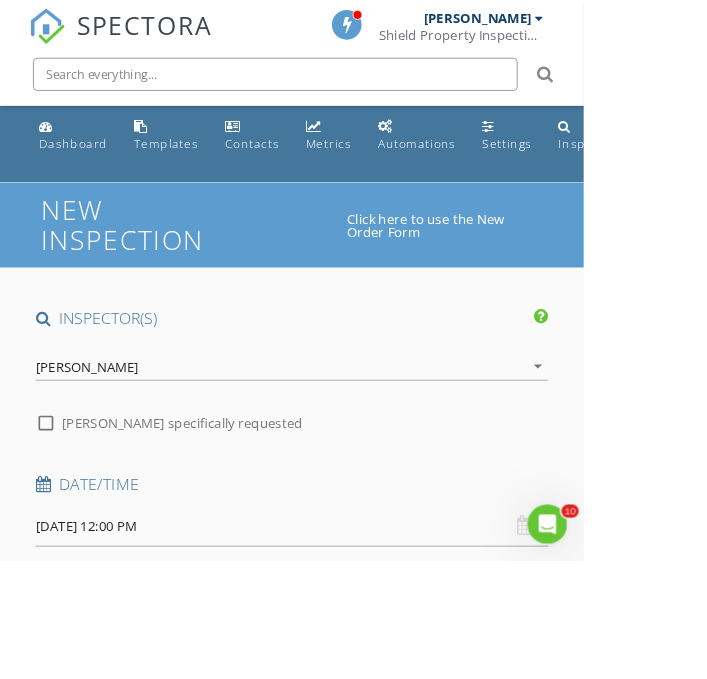 click on "New Inspection" at bounding box center (235, 272) 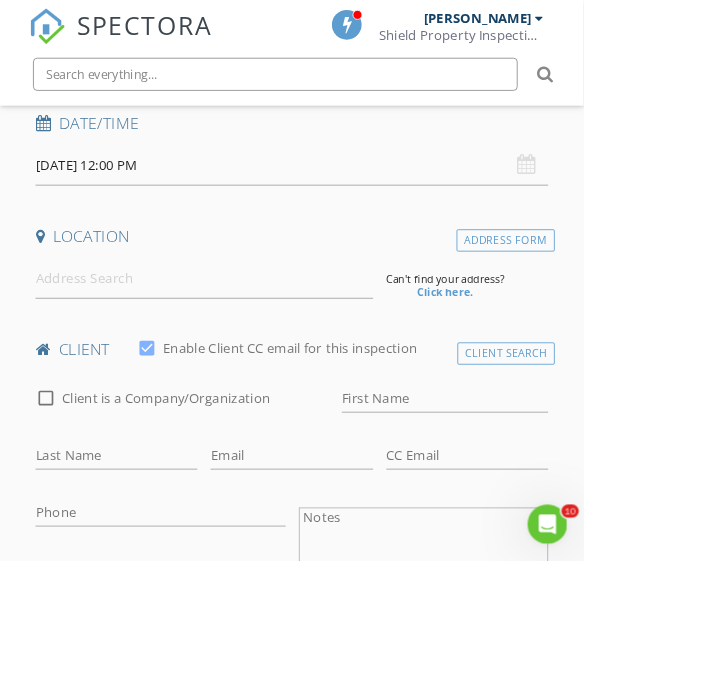 scroll, scrollTop: 444, scrollLeft: 0, axis: vertical 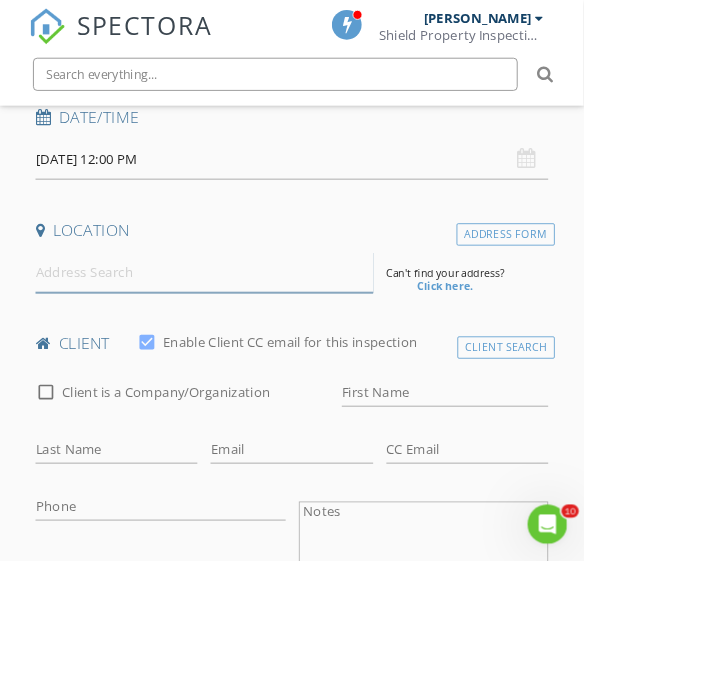 click at bounding box center [247, 330] 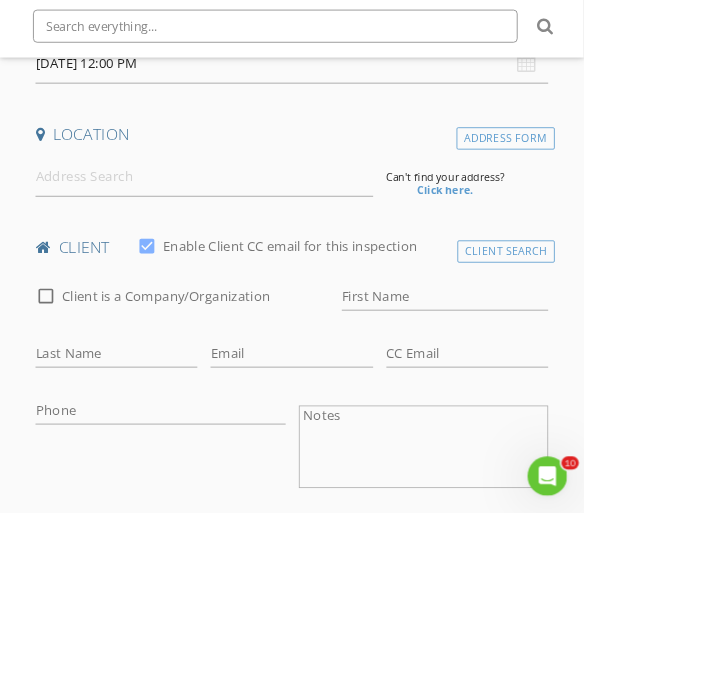 scroll, scrollTop: 502, scrollLeft: 0, axis: vertical 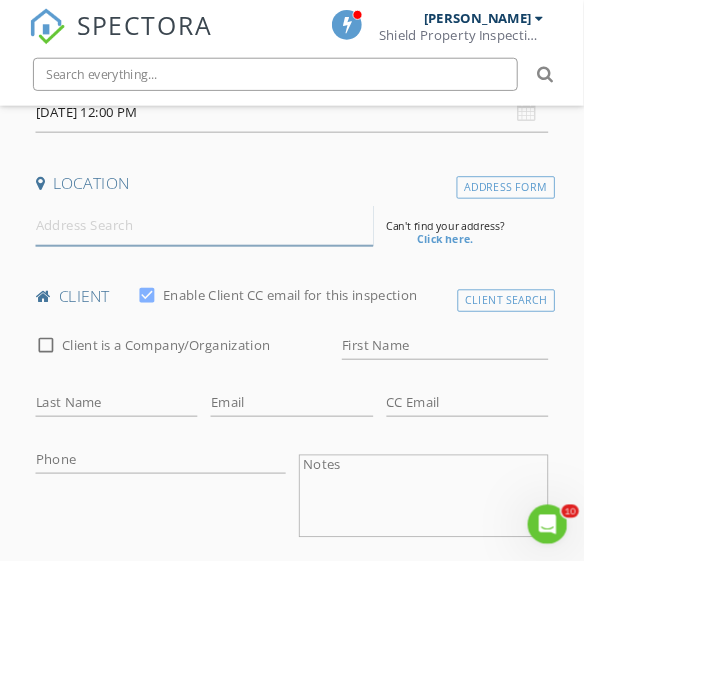 click at bounding box center (247, 272) 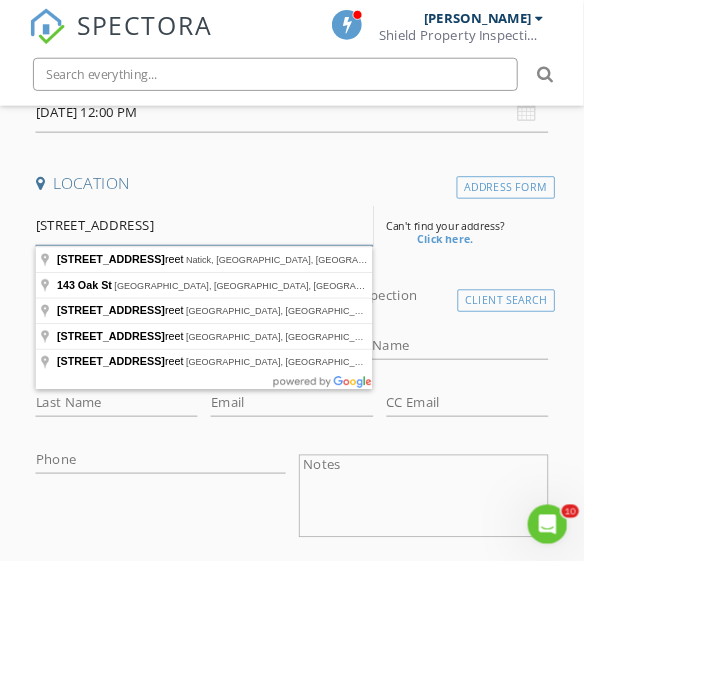 click on "143 oak st" at bounding box center [247, 272] 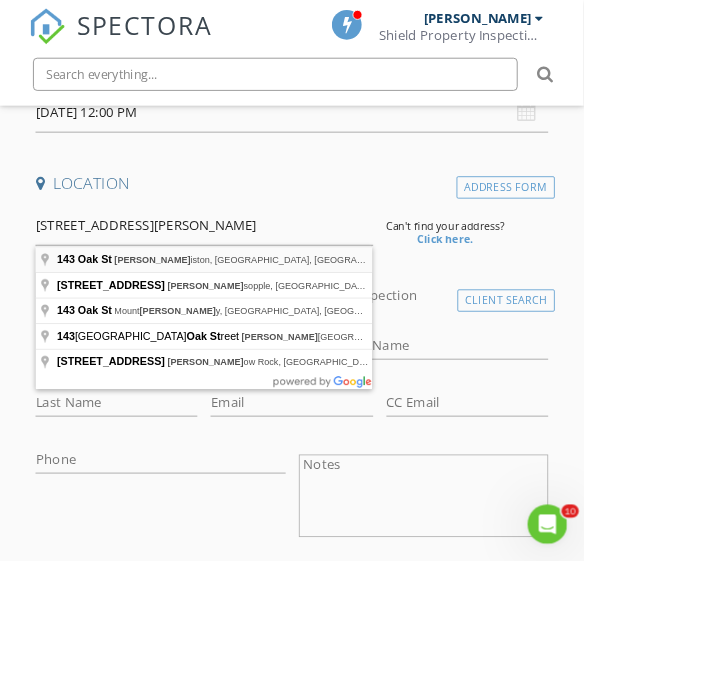 type on "143 Oak St, Holliston, MA, USA" 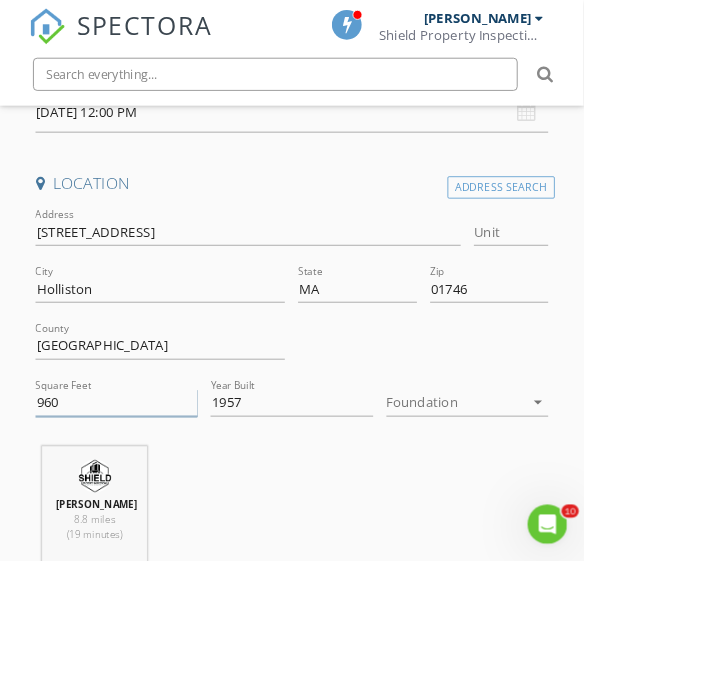 click on "960" at bounding box center (141, 487) 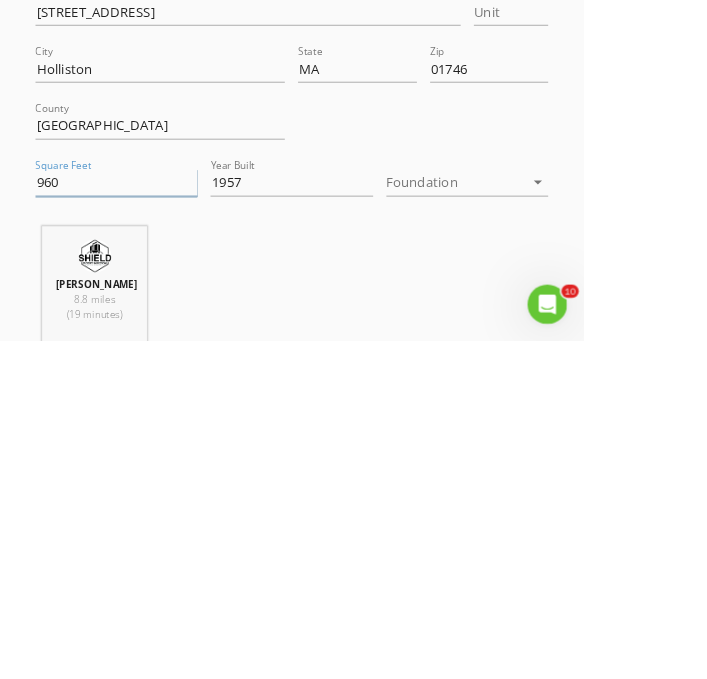scroll, scrollTop: 502, scrollLeft: 0, axis: vertical 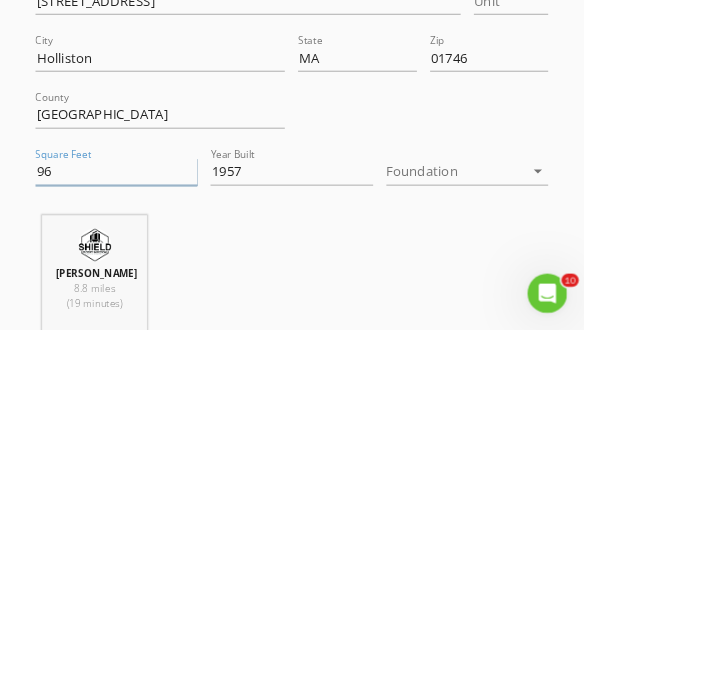 type on "9" 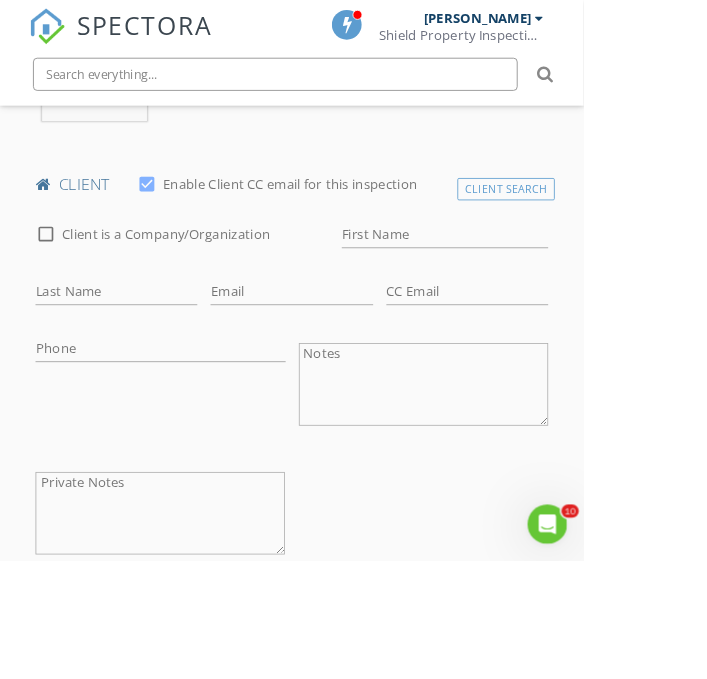 scroll, scrollTop: 1047, scrollLeft: 0, axis: vertical 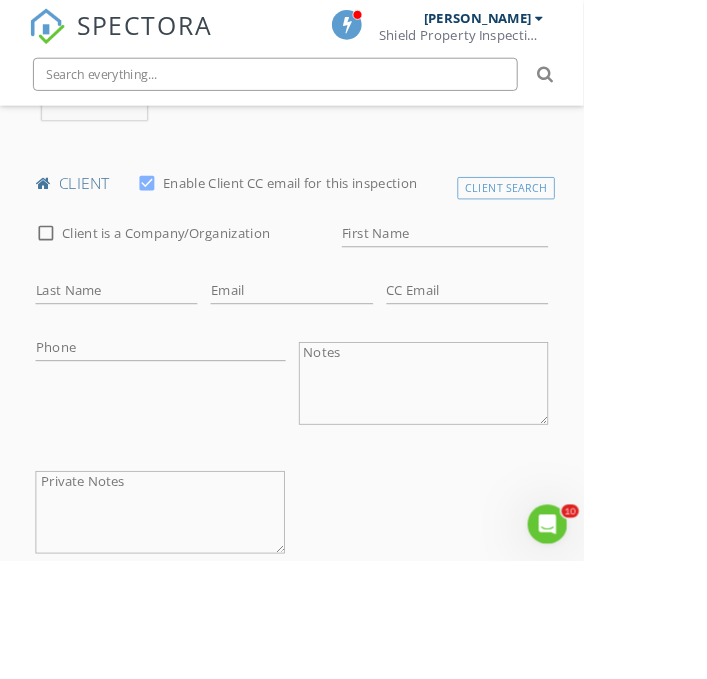 type on "1460" 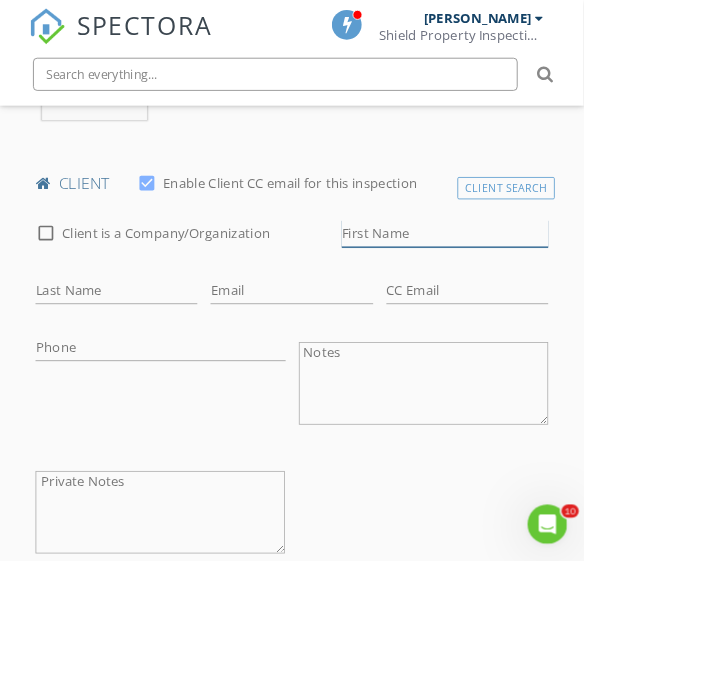 click on "First Name" at bounding box center (539, 282) 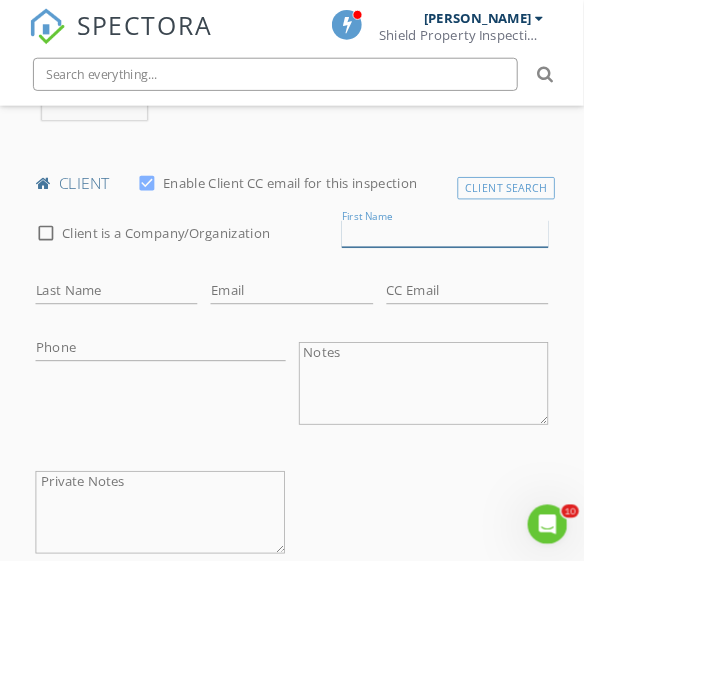 click on "First Name" at bounding box center [539, 282] 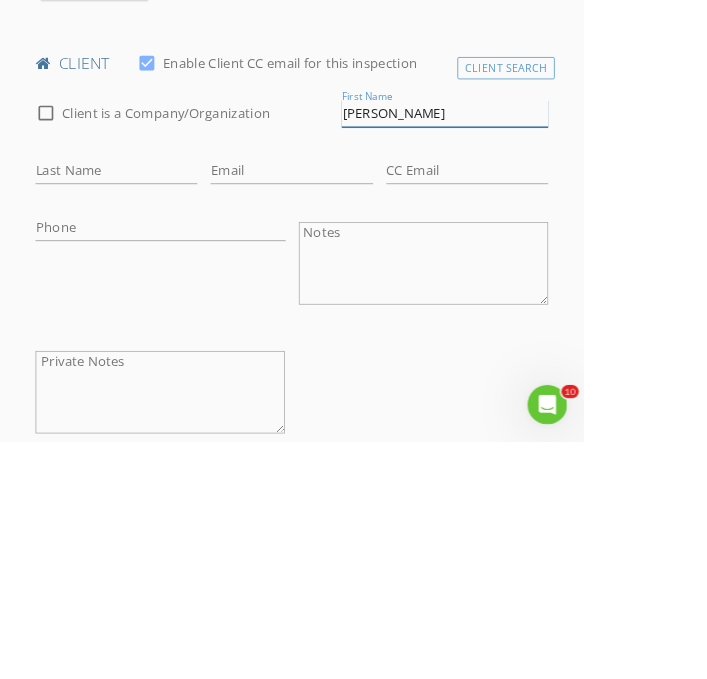 scroll, scrollTop: 1047, scrollLeft: 0, axis: vertical 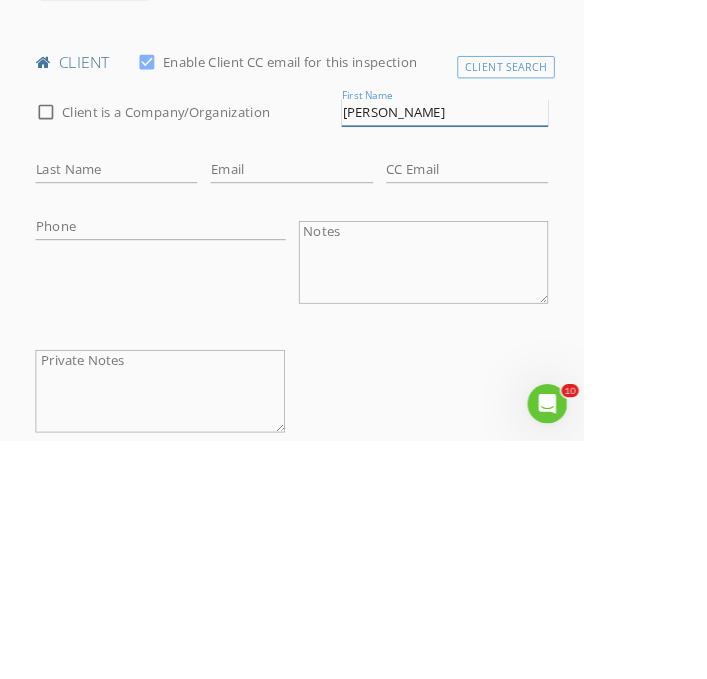 type on "[PERSON_NAME]" 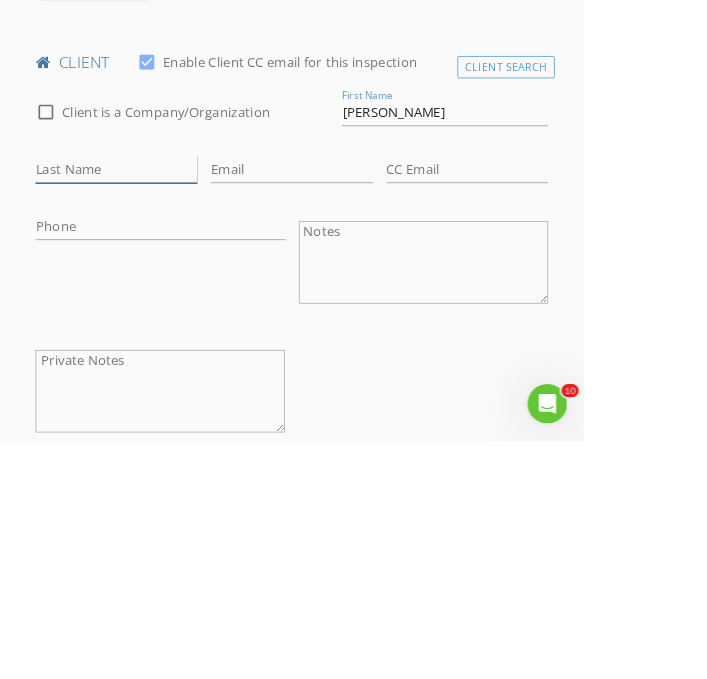 click on "Last Name" at bounding box center (141, 351) 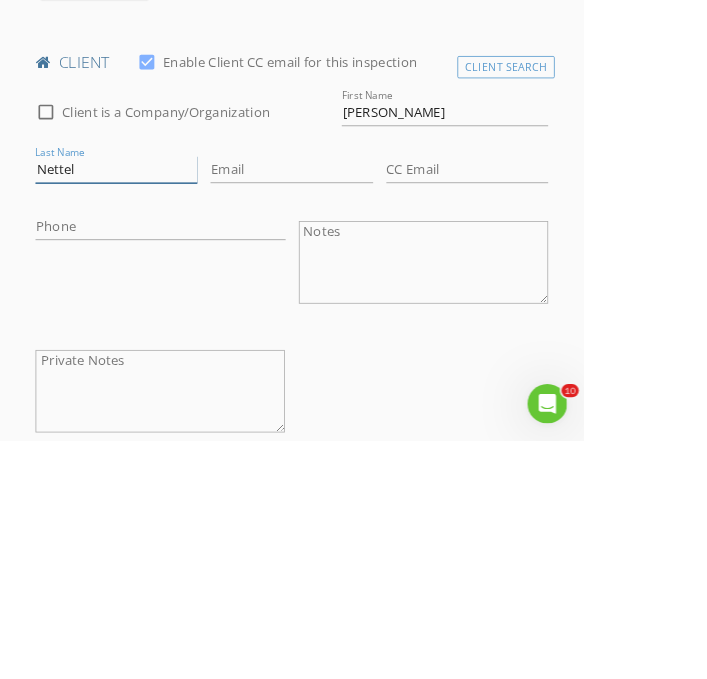 type on "Nettel" 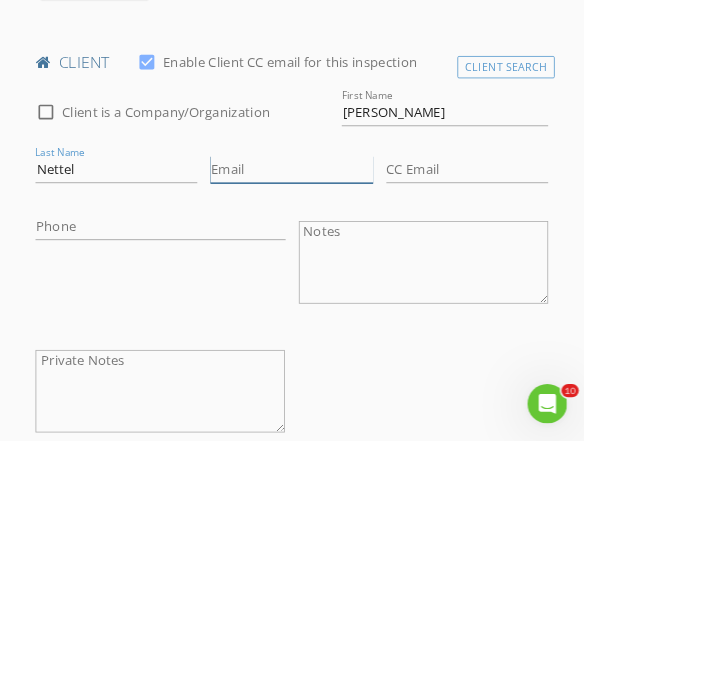 click on "Email" at bounding box center [353, 351] 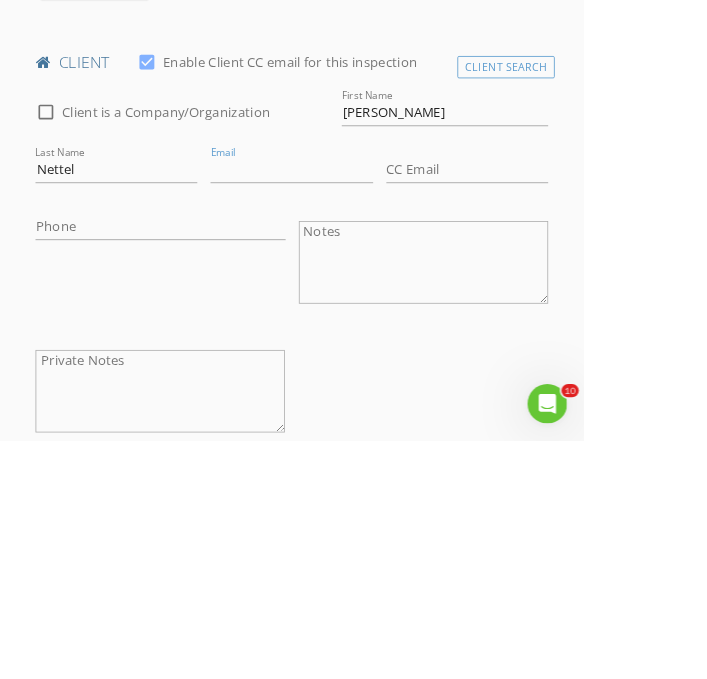 scroll, scrollTop: 1047, scrollLeft: 0, axis: vertical 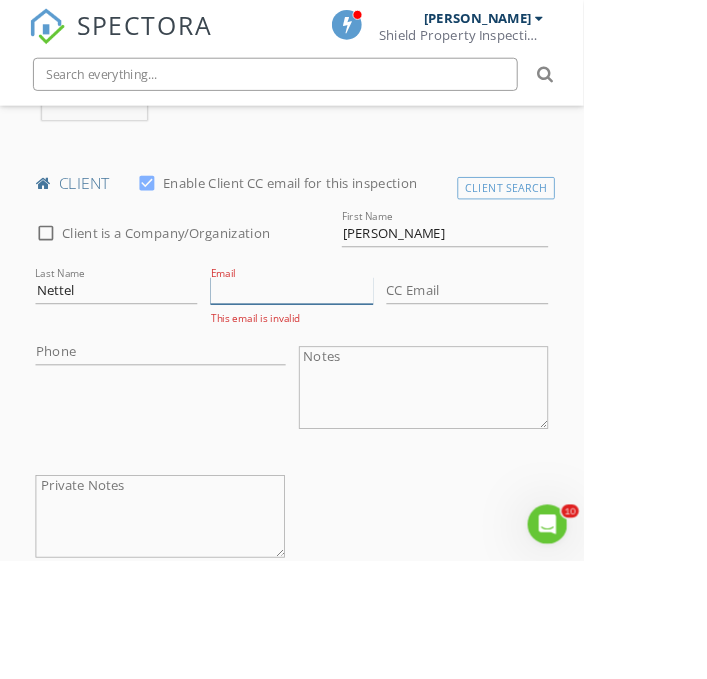 click on "Email" at bounding box center [353, 351] 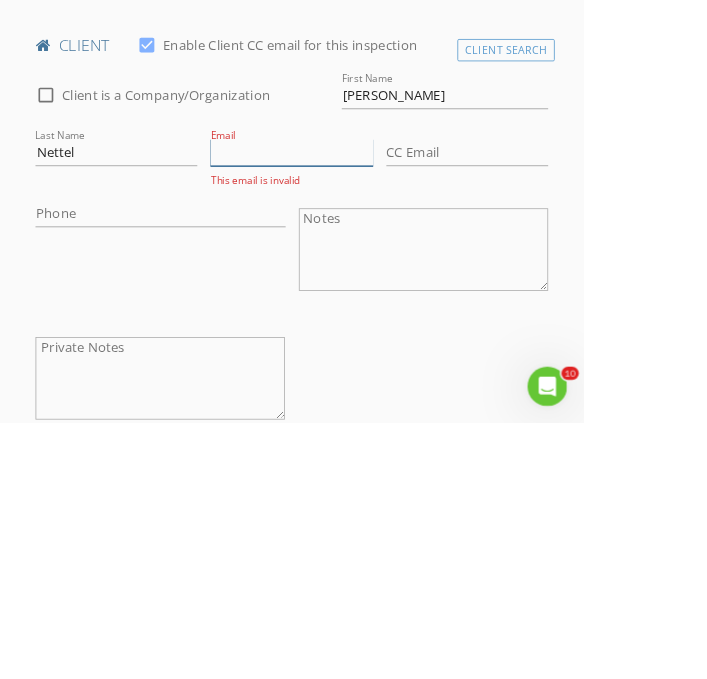 scroll, scrollTop: 1047, scrollLeft: 0, axis: vertical 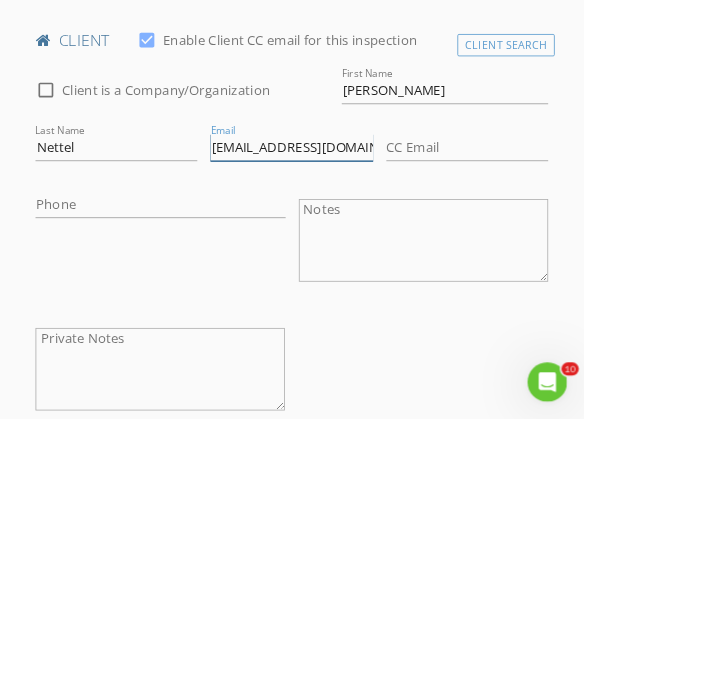 type on "Courtneyhavens@gmail.com" 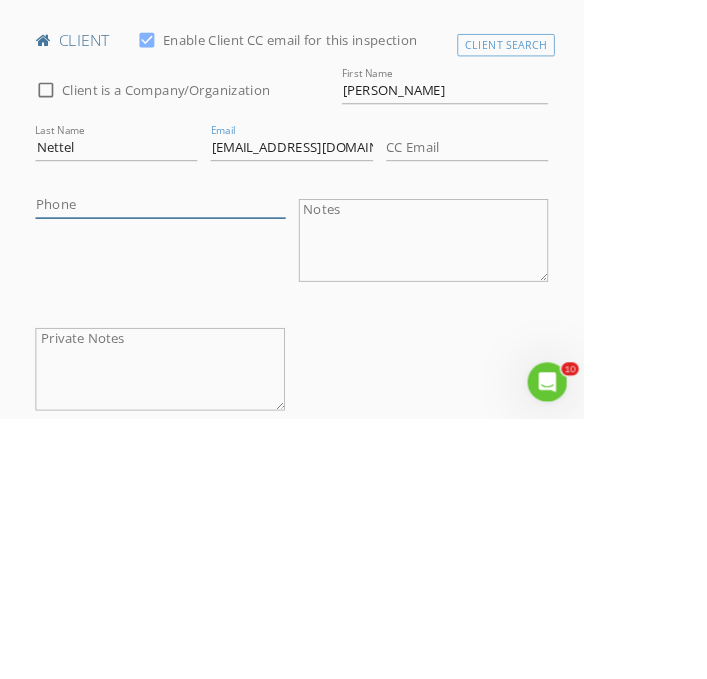 click on "Phone" at bounding box center [194, 420] 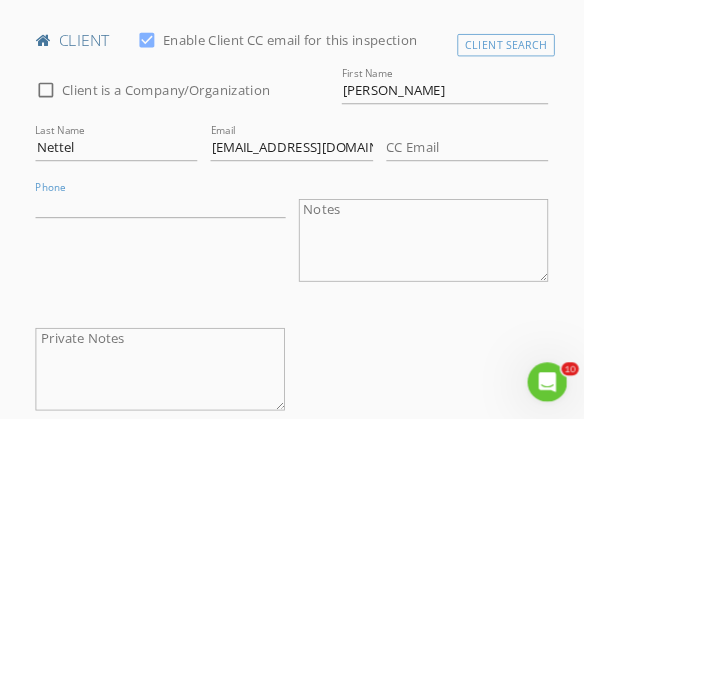 scroll, scrollTop: 1047, scrollLeft: 0, axis: vertical 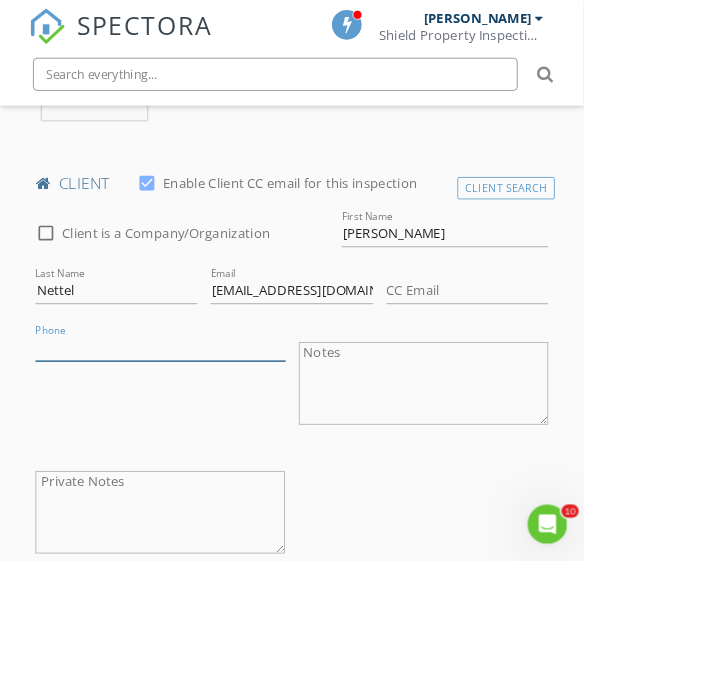 click on "Phone" at bounding box center (194, 420) 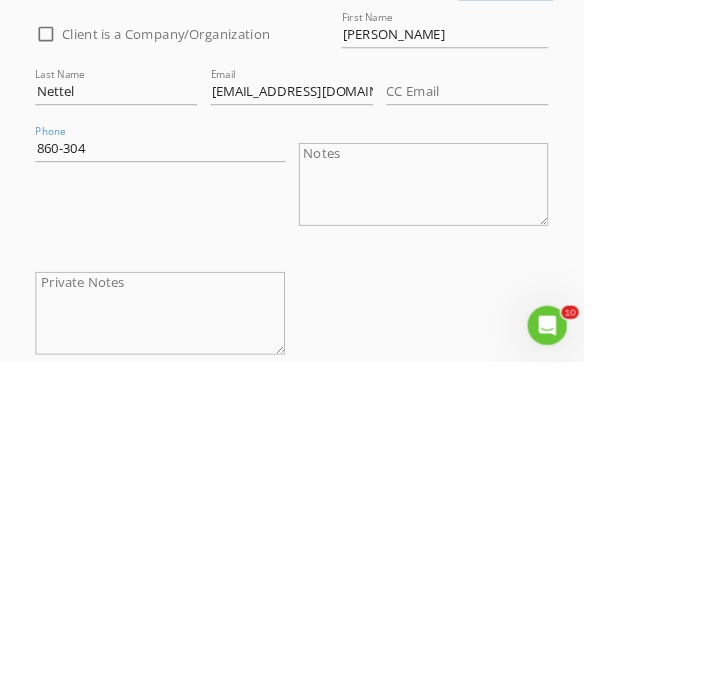 scroll, scrollTop: 1047, scrollLeft: 0, axis: vertical 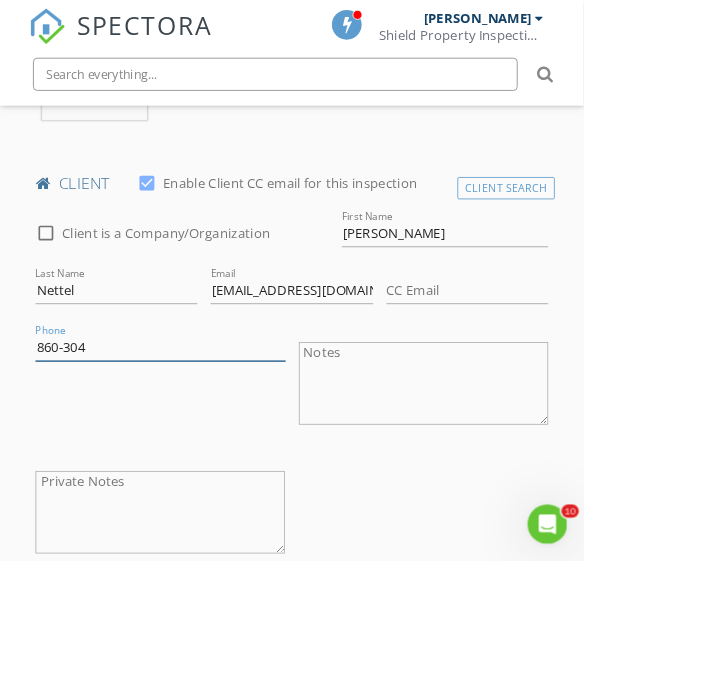 click on "860-304" at bounding box center (194, 420) 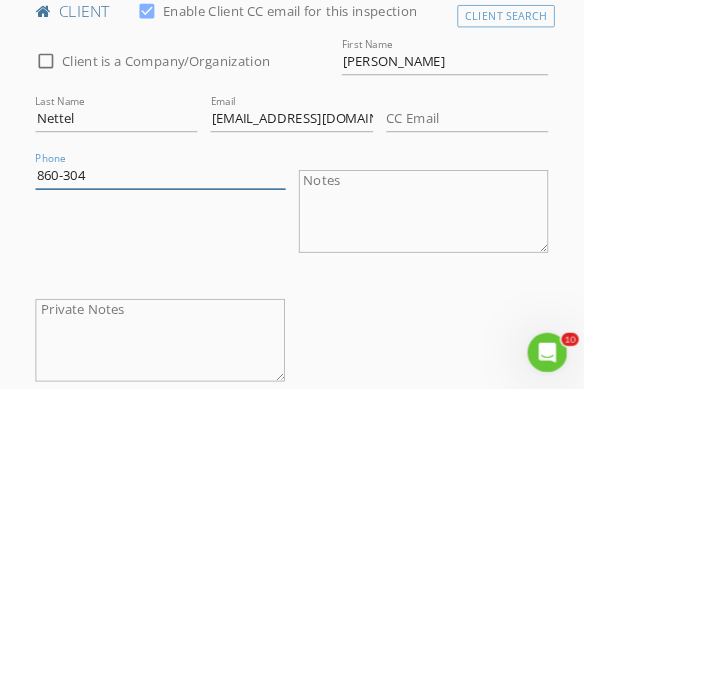 scroll, scrollTop: 1047, scrollLeft: 0, axis: vertical 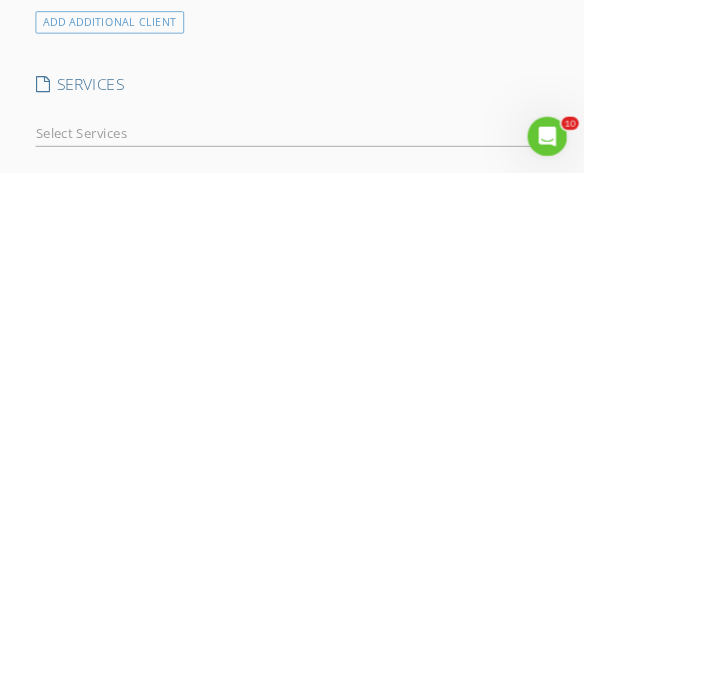 type on "[PHONE_NUMBER]" 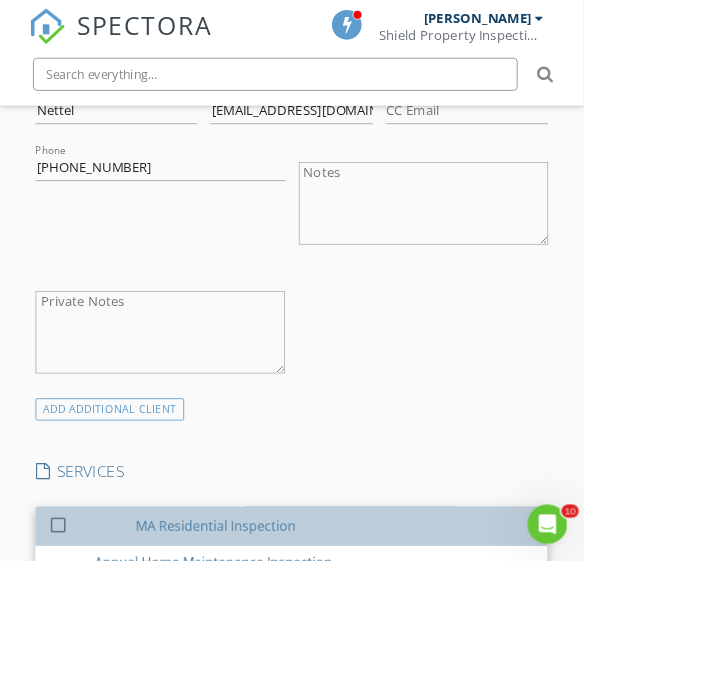 click on "MA Residential Inspection" at bounding box center (406, 637) 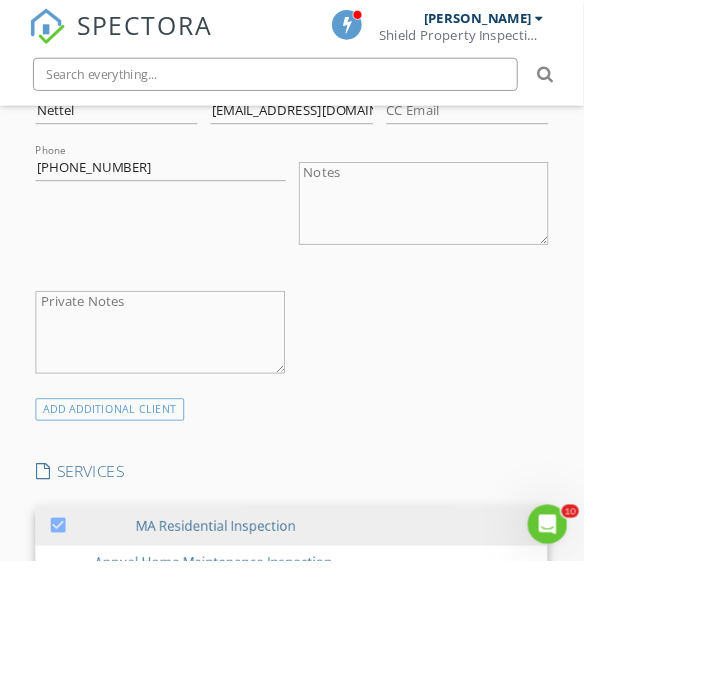 click on "SPECTORA
Claudio Martins
Shield Property Inspections - Home and Commercial
Role:
Inspector
Change Role
Dashboard
New Inspection
Inspections
Calendar
Template Editor
Contacts
Automations
Team
Metrics
Payments
Data Exports
Billing
Reporting
Advanced
Settings
What's New
Sign Out
Change Active Role
Your account has more than one possible role. Please choose how you'd like to view the site:
Company/Agency
City
Role
Dashboard
Templates
Contacts
Metrics
Automations
Settings
Inspections
Support Center
Basement Slab Crawlspace       Real Estate Agent Internet Search Relocation Company Past Customer Other" at bounding box center [353, 743] 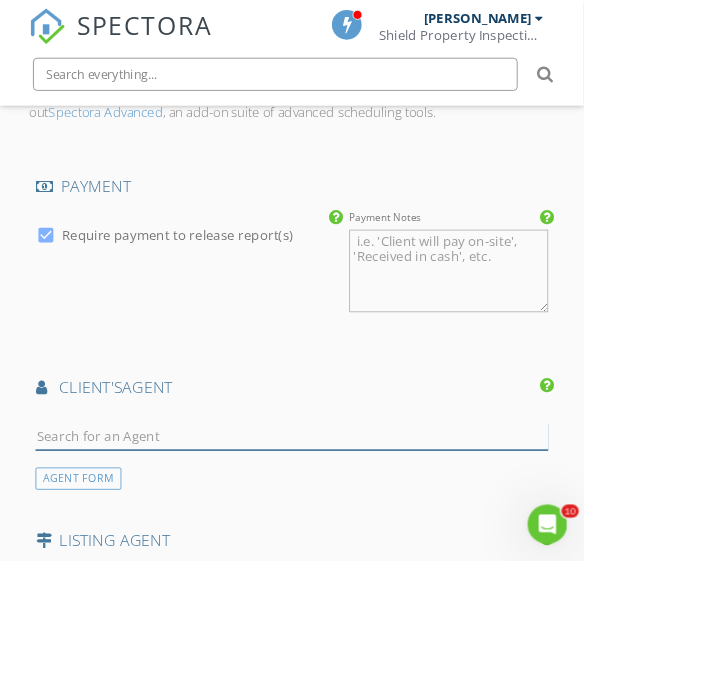 click at bounding box center (353, 528) 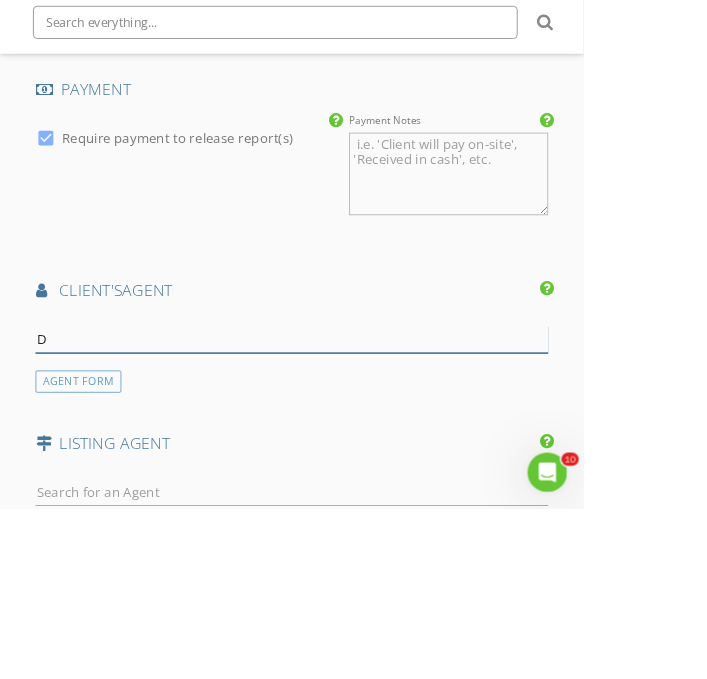 scroll, scrollTop: 2415, scrollLeft: 0, axis: vertical 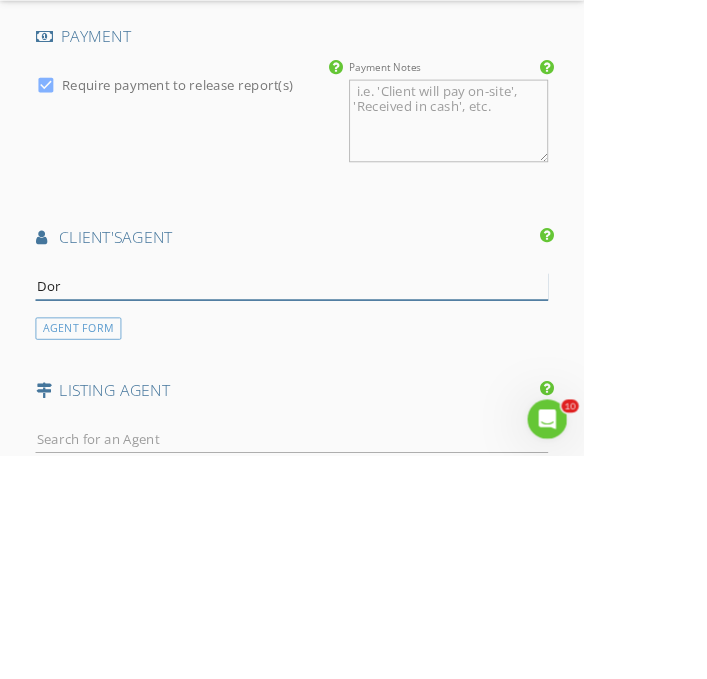 type on "Dori" 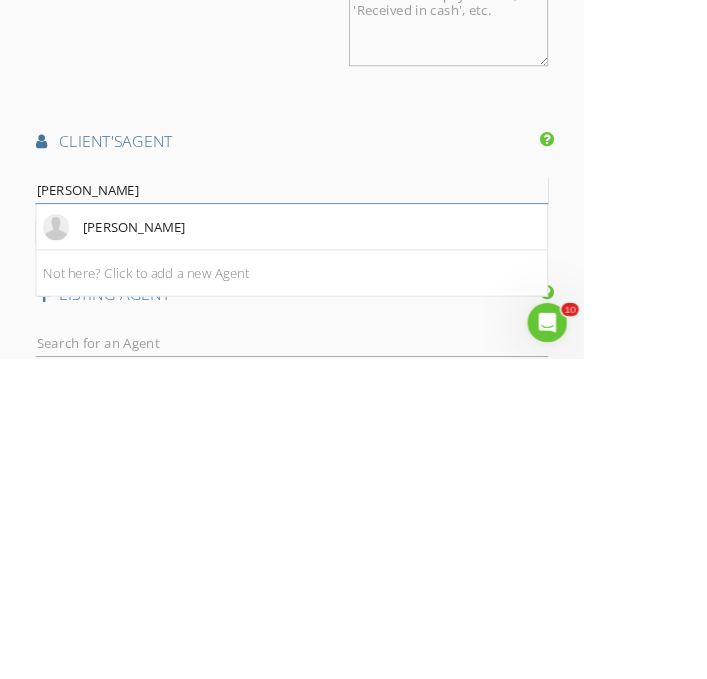 scroll, scrollTop: 2415, scrollLeft: 0, axis: vertical 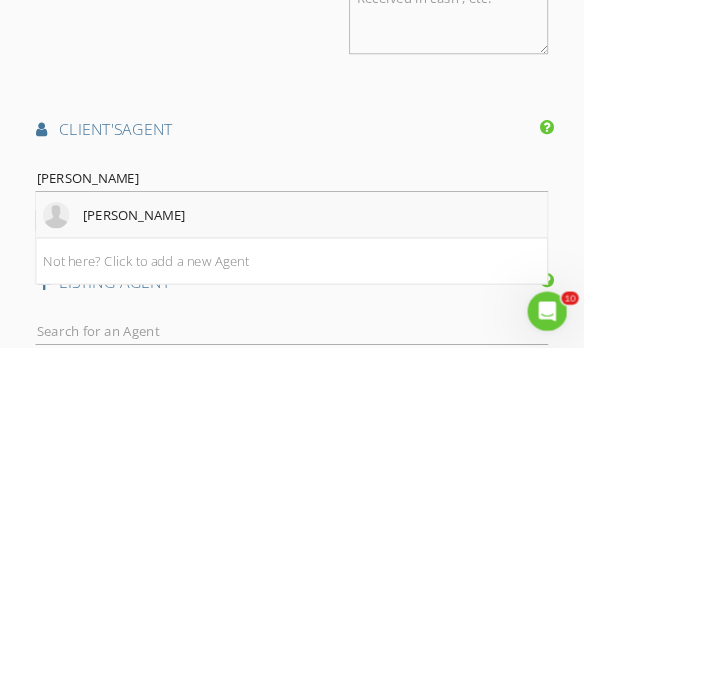 click on "[PERSON_NAME]" at bounding box center (162, 519) 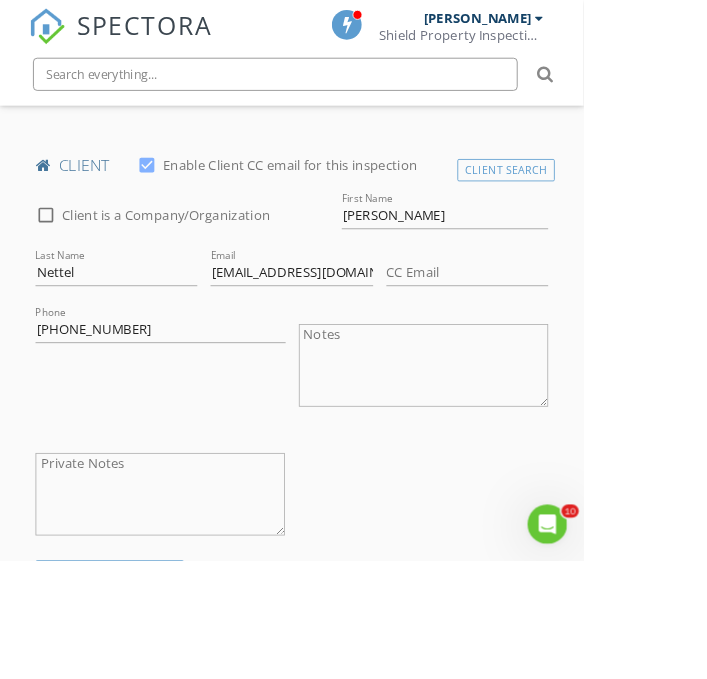 scroll, scrollTop: 1062, scrollLeft: 0, axis: vertical 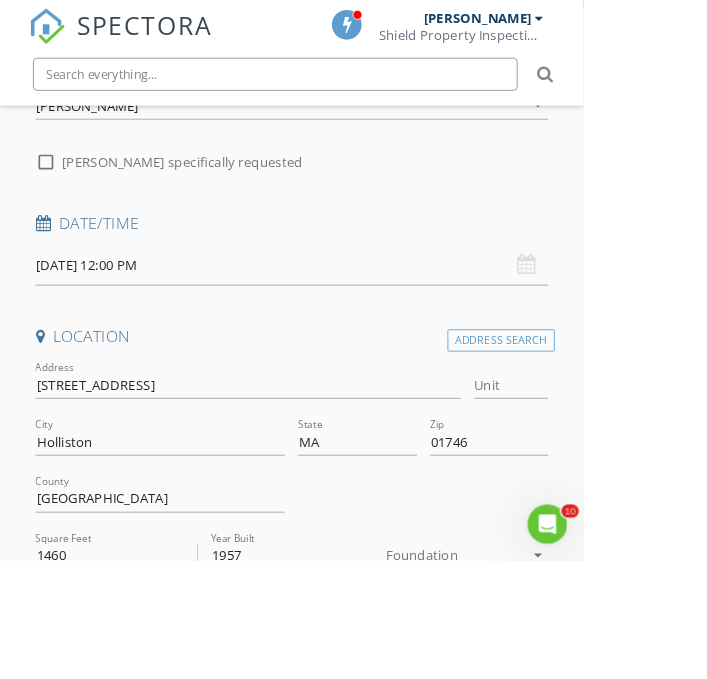 click on "1460" at bounding box center [141, 673] 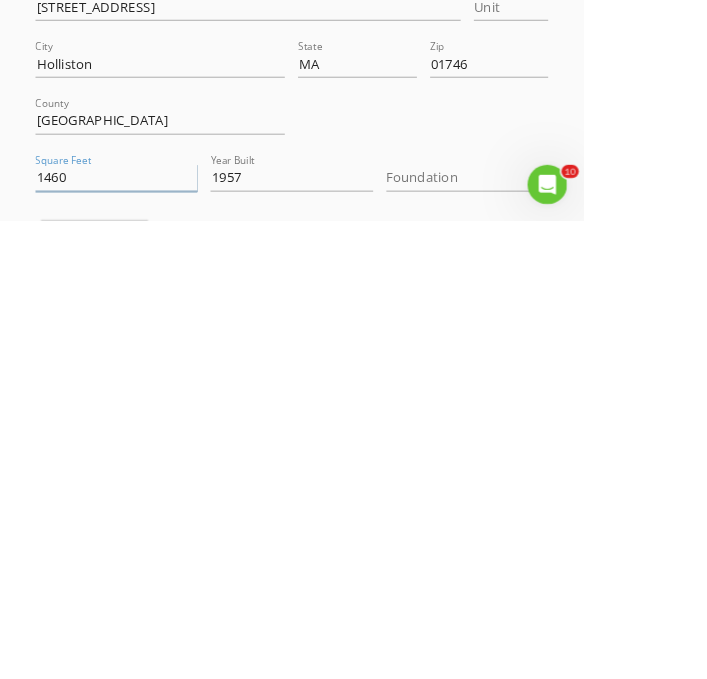 scroll, scrollTop: 371, scrollLeft: 0, axis: vertical 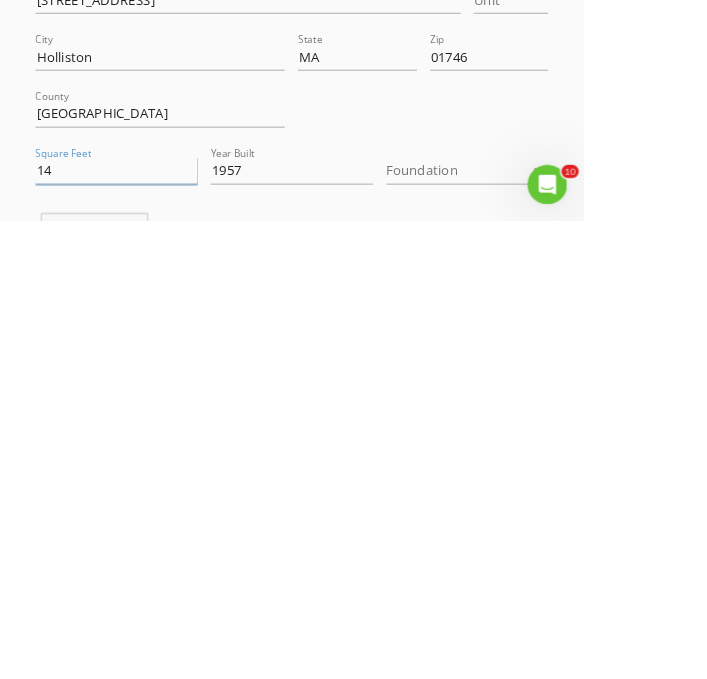 type on "1" 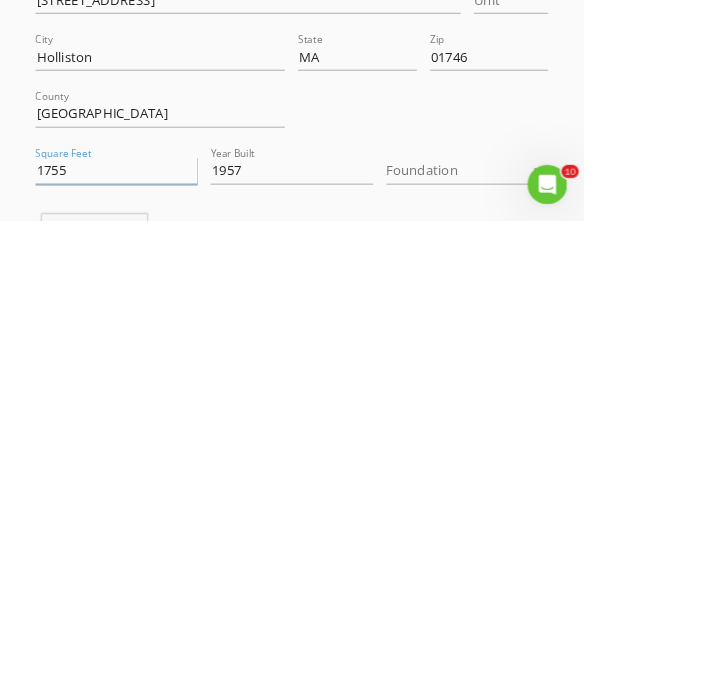 scroll, scrollTop: 371, scrollLeft: 0, axis: vertical 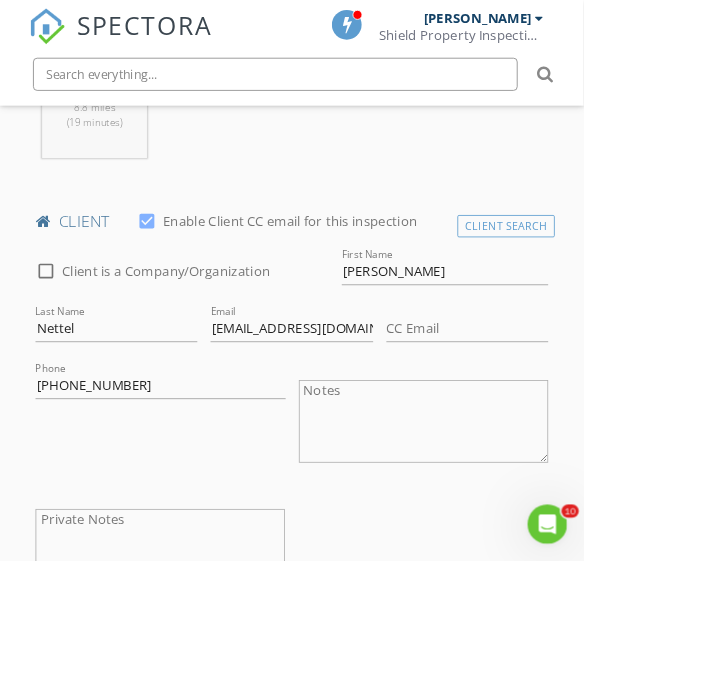 type on "1755" 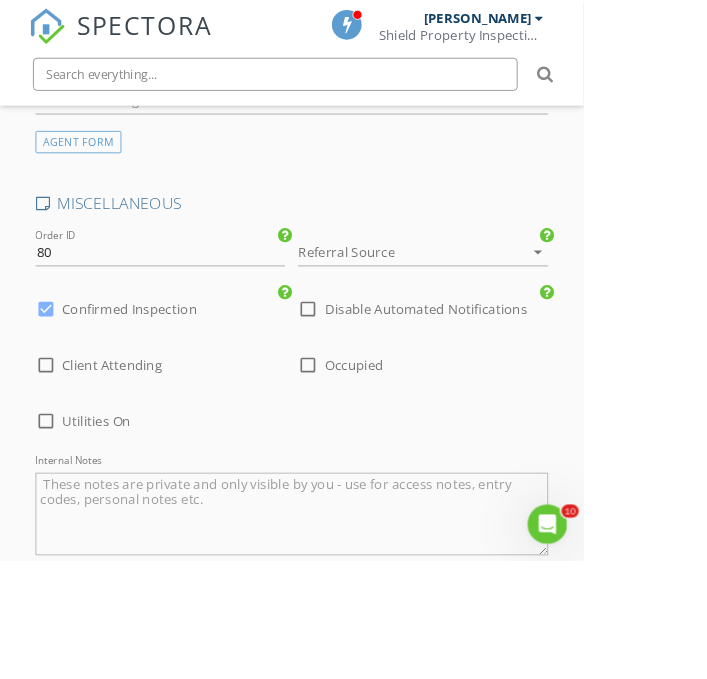 scroll, scrollTop: 3593, scrollLeft: 0, axis: vertical 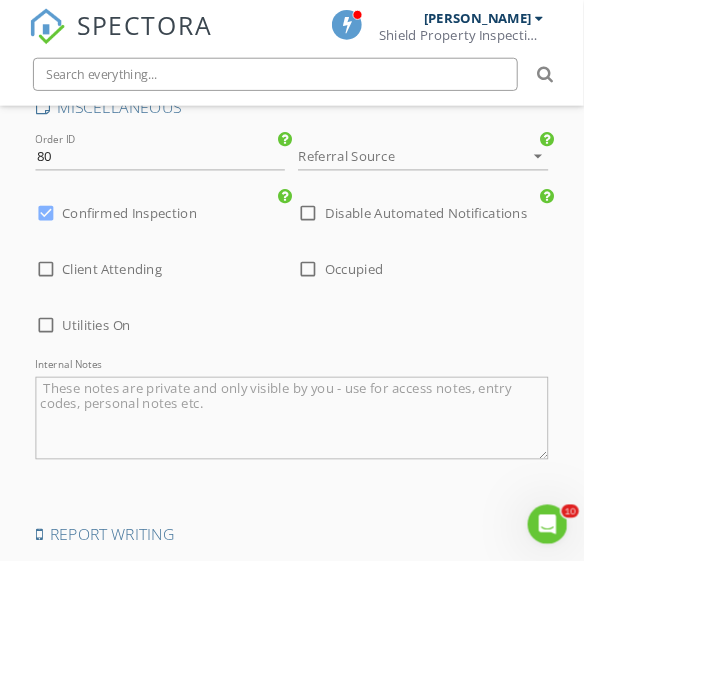 click on "Save Inspection" at bounding box center (353, 857) 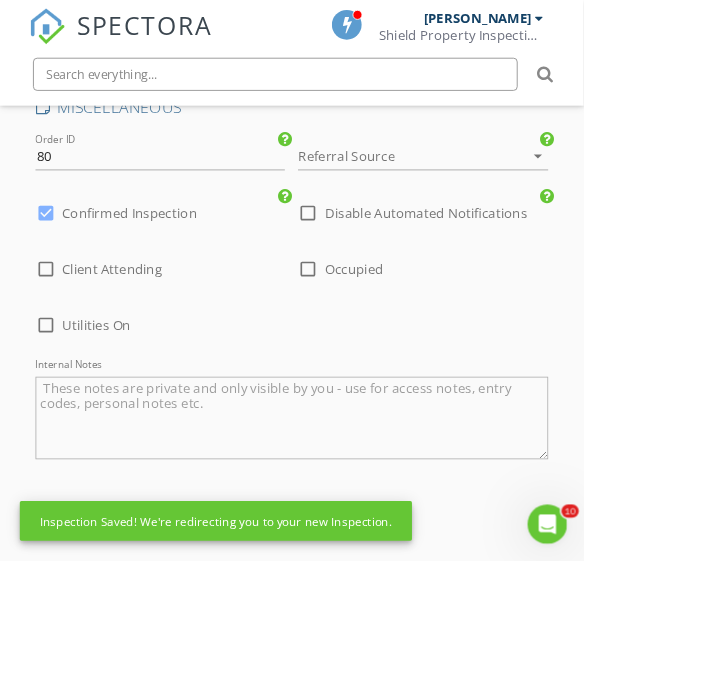 scroll, scrollTop: 3700, scrollLeft: 0, axis: vertical 